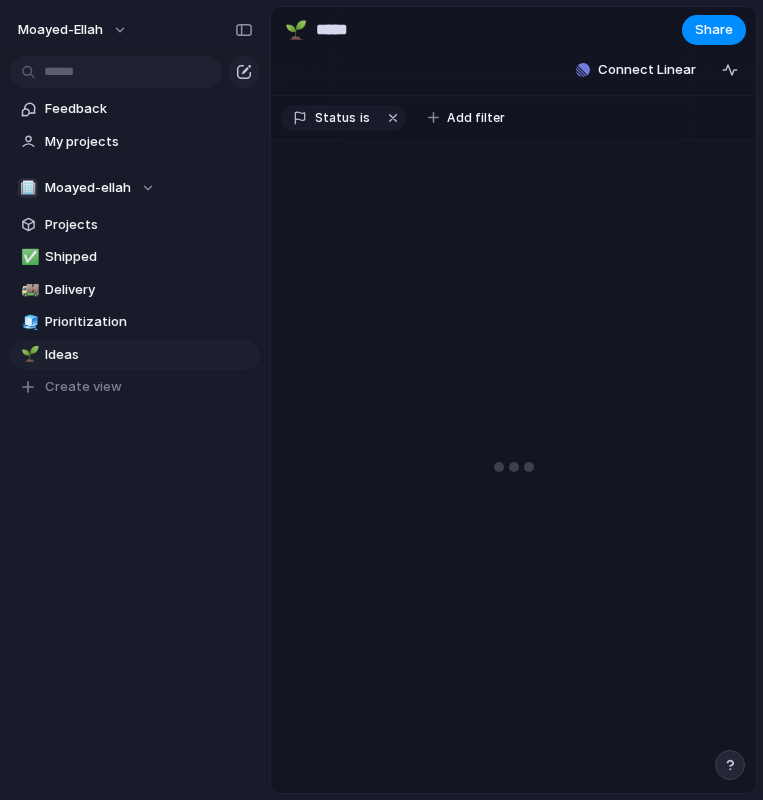 scroll, scrollTop: 0, scrollLeft: 0, axis: both 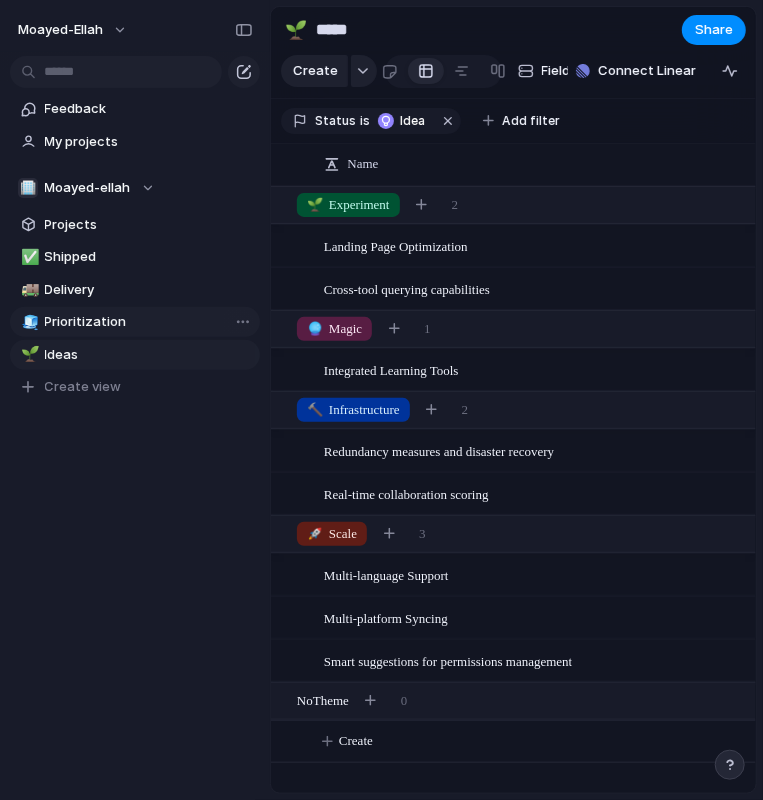 click on "🧊 Prioritization" at bounding box center [135, 322] 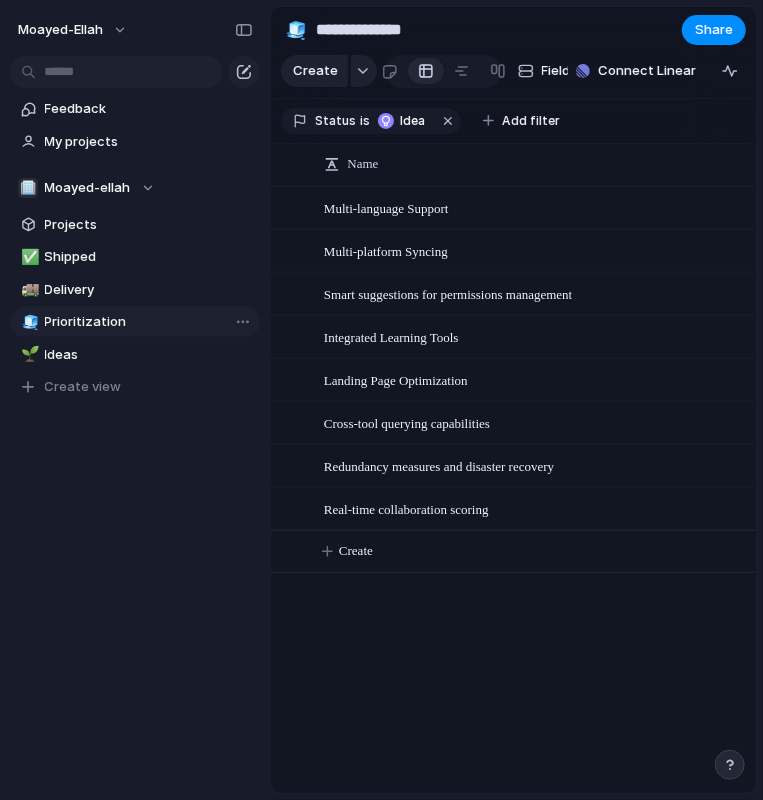 type on "**********" 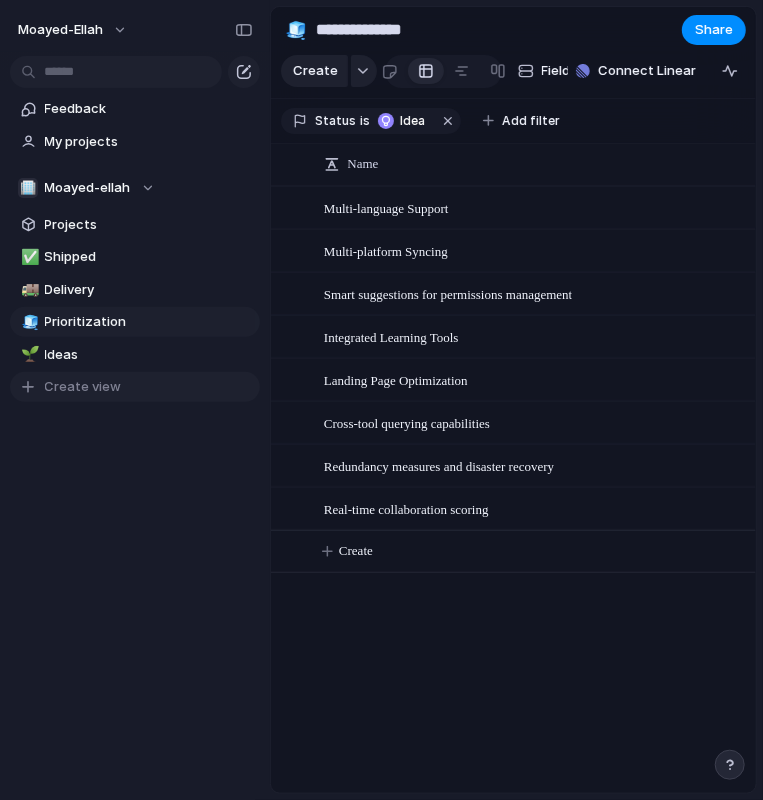 click on "Create view" at bounding box center (83, 387) 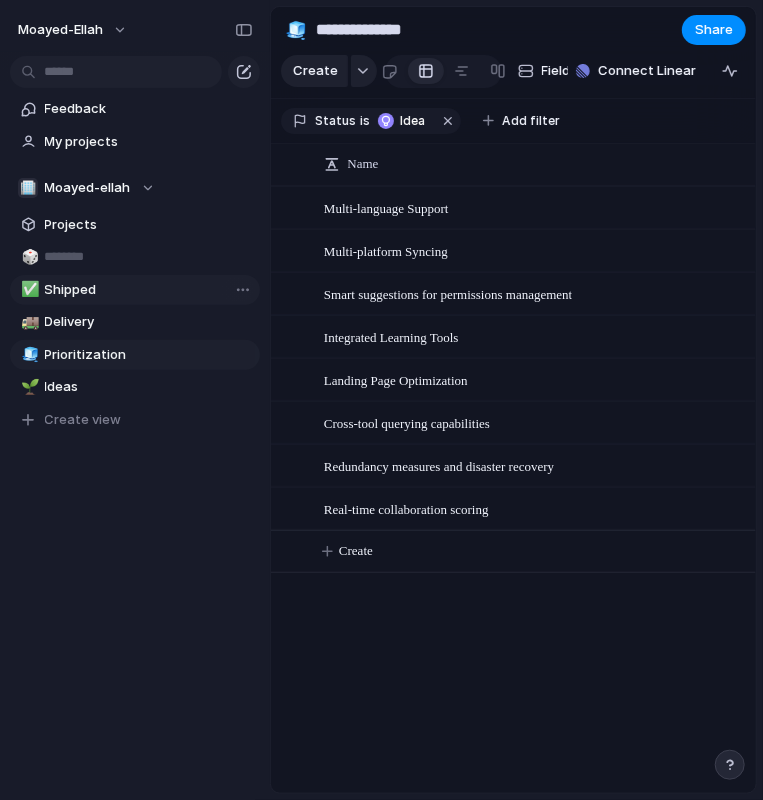 type 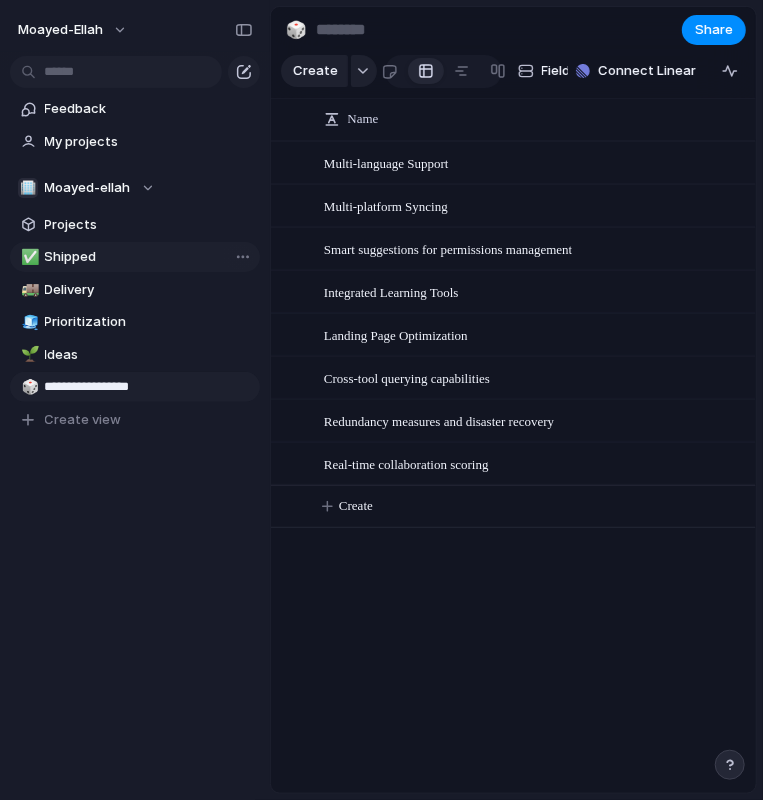 type on "**********" 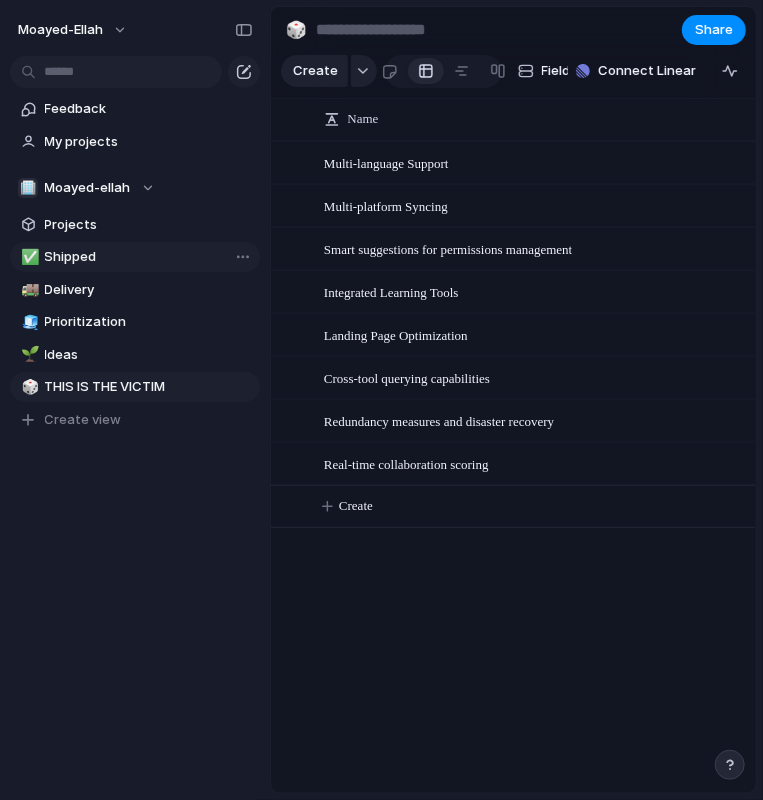 type on "**********" 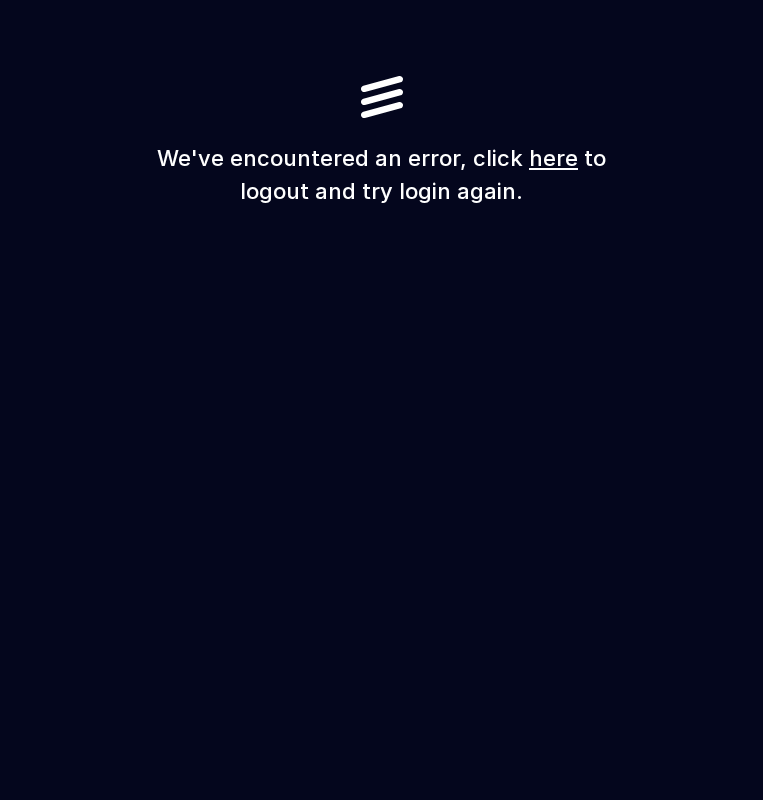 scroll, scrollTop: 0, scrollLeft: 0, axis: both 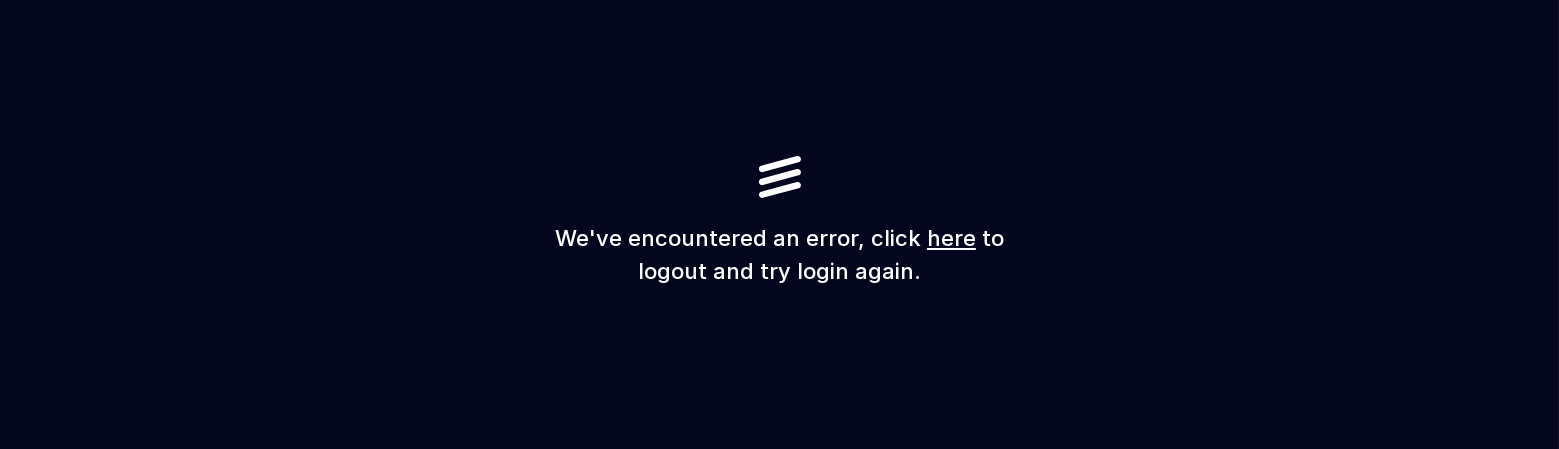 click on "here" at bounding box center [951, 238] 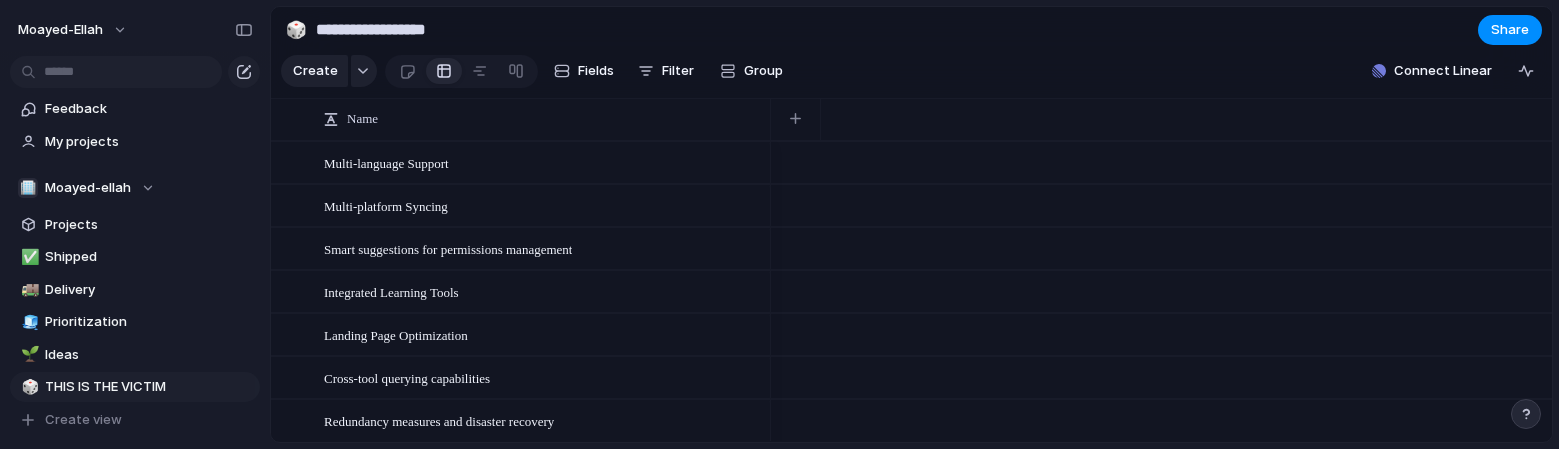 scroll, scrollTop: 0, scrollLeft: 0, axis: both 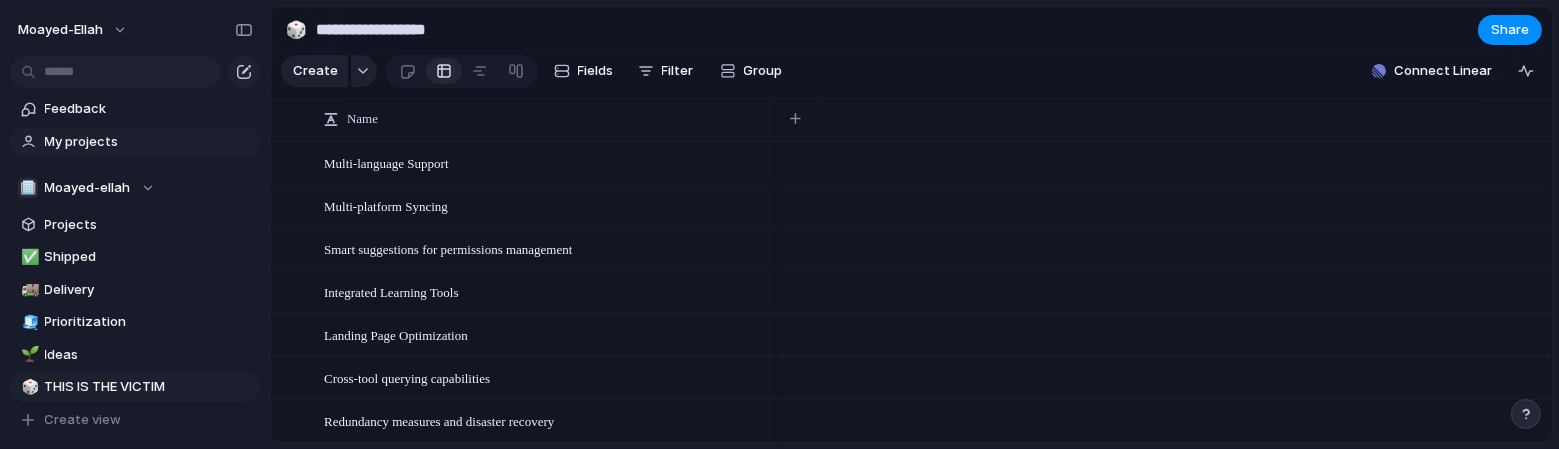 click on "My projects" at bounding box center (149, 142) 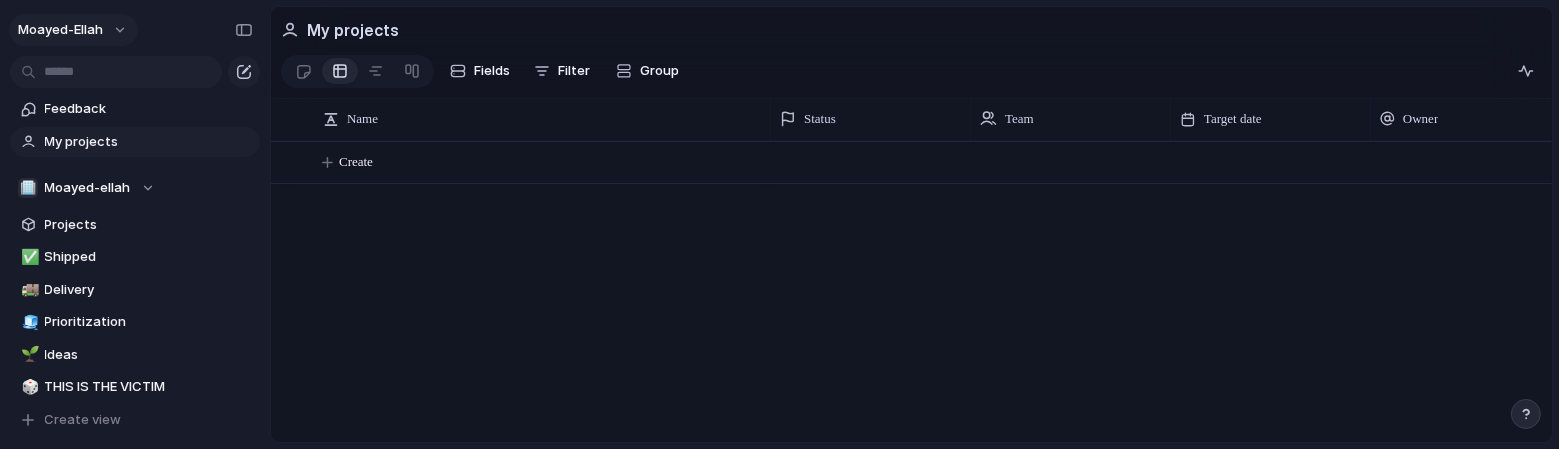 click on "moayed-ellah" at bounding box center [73, 30] 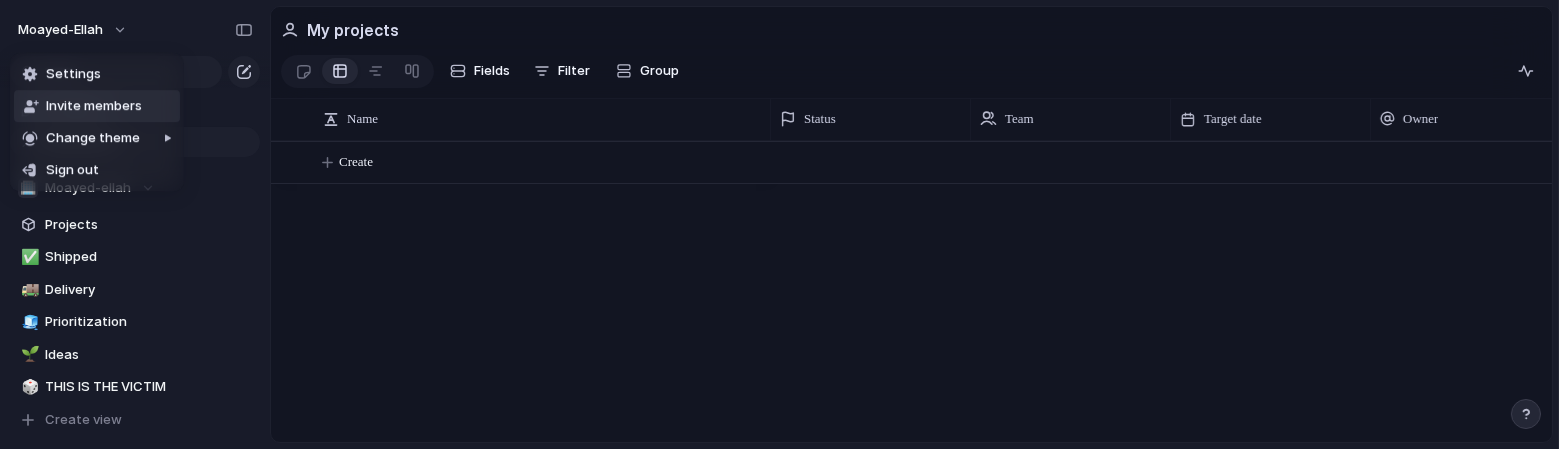 click on "Invite members" at bounding box center (94, 106) 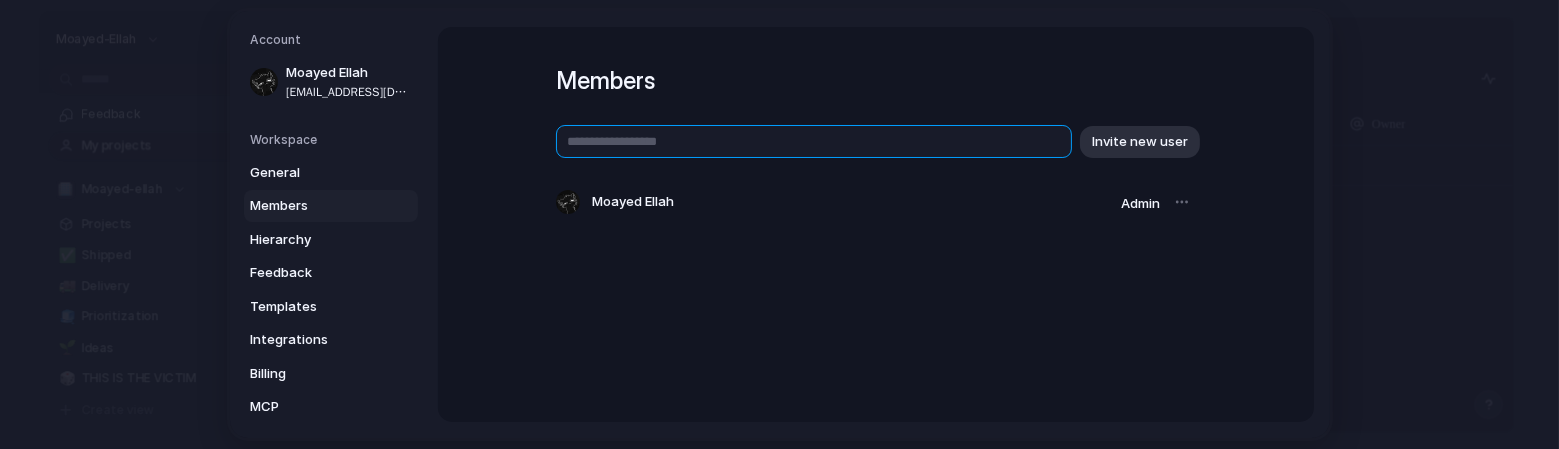 click at bounding box center (814, 141) 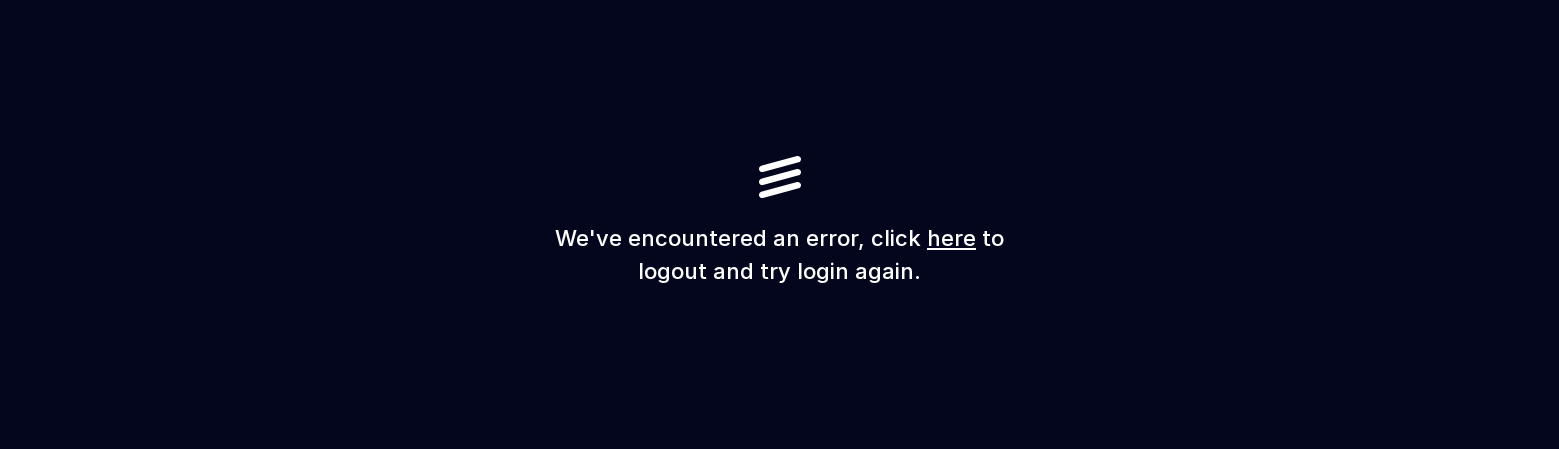 scroll, scrollTop: 0, scrollLeft: 0, axis: both 